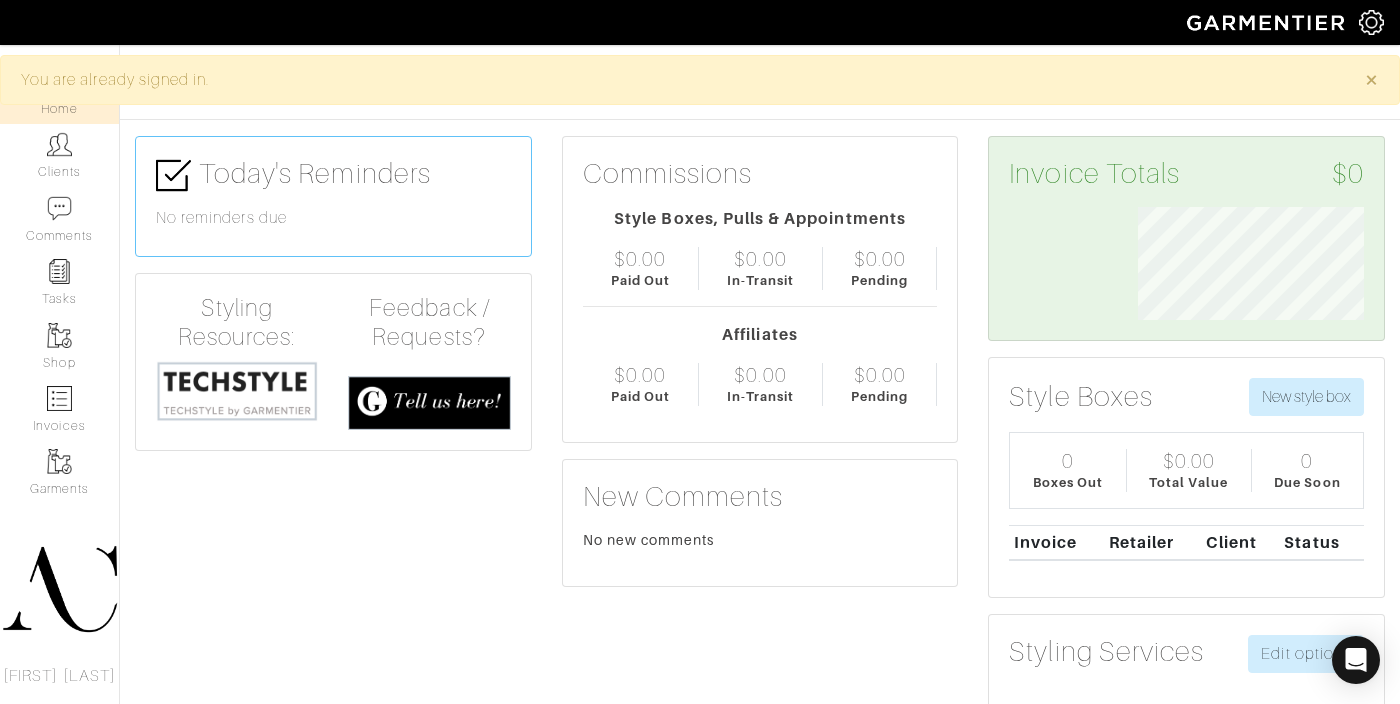 scroll, scrollTop: 0, scrollLeft: 0, axis: both 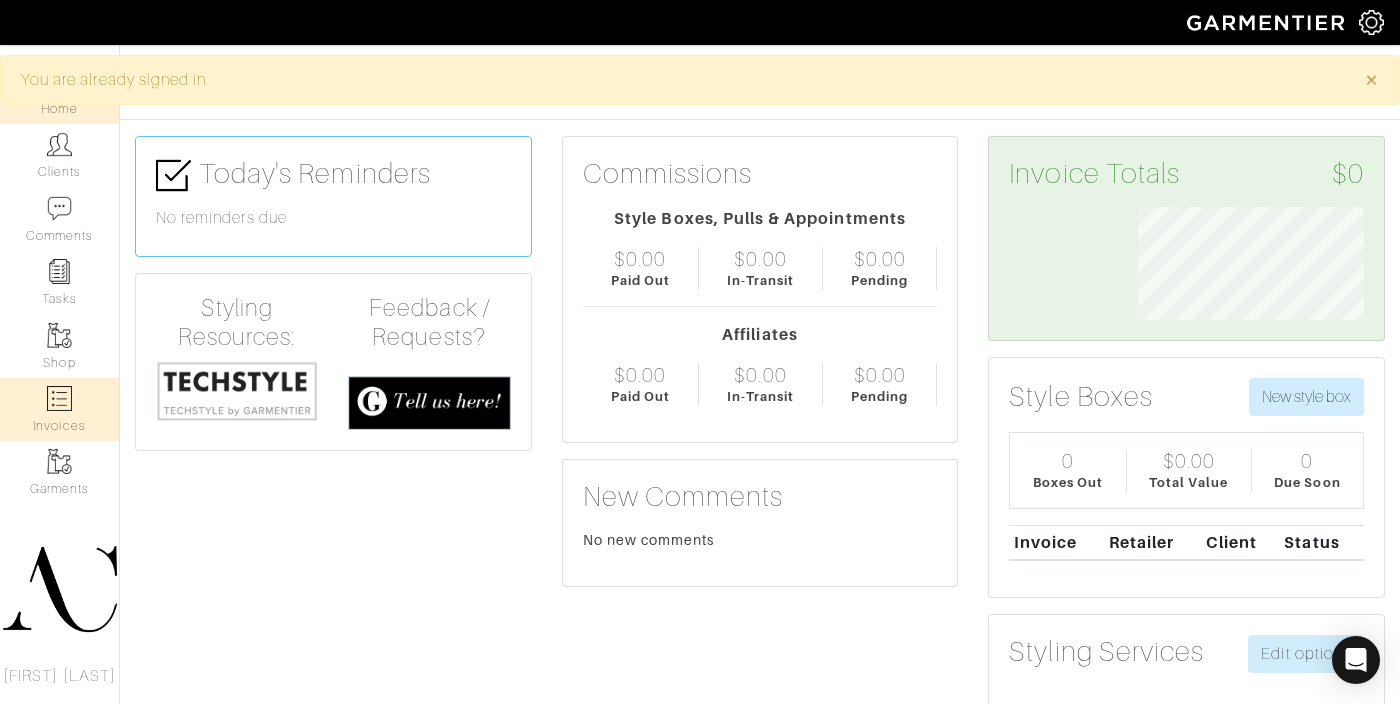 click at bounding box center [59, 398] 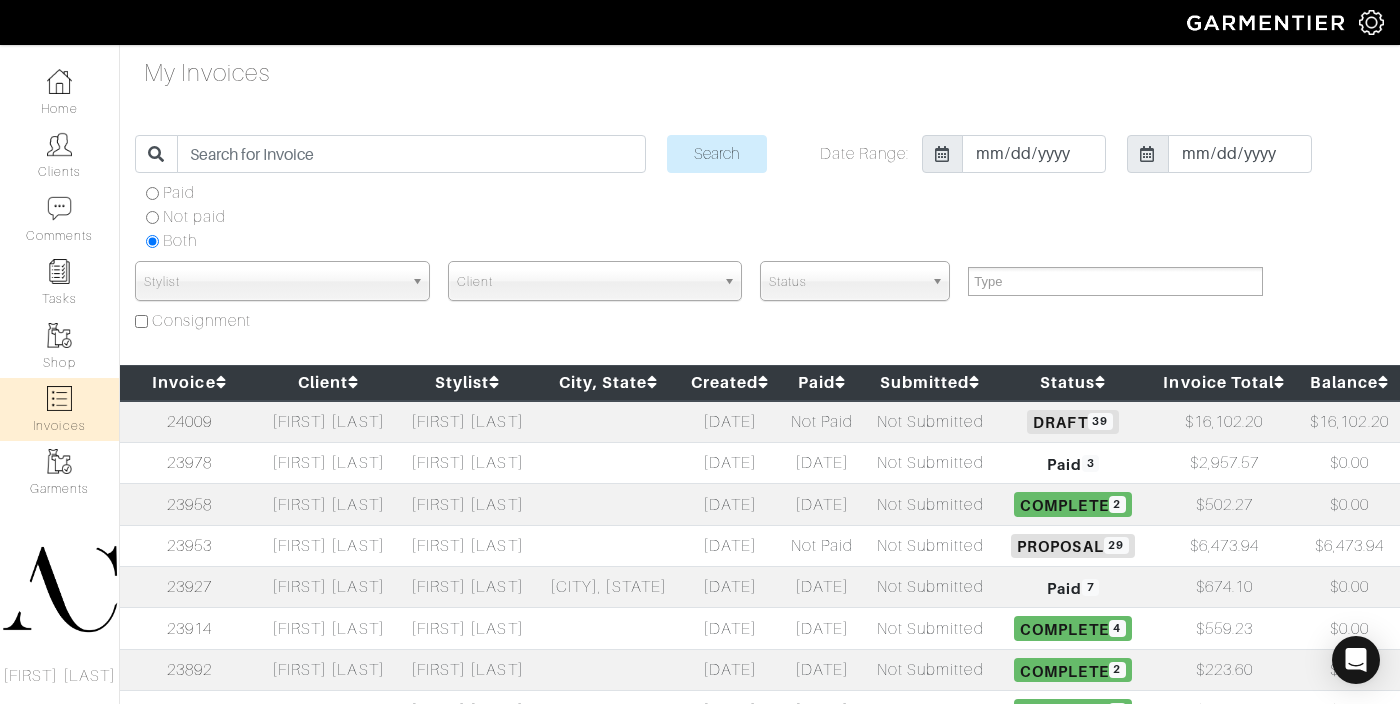 click at bounding box center [609, 422] 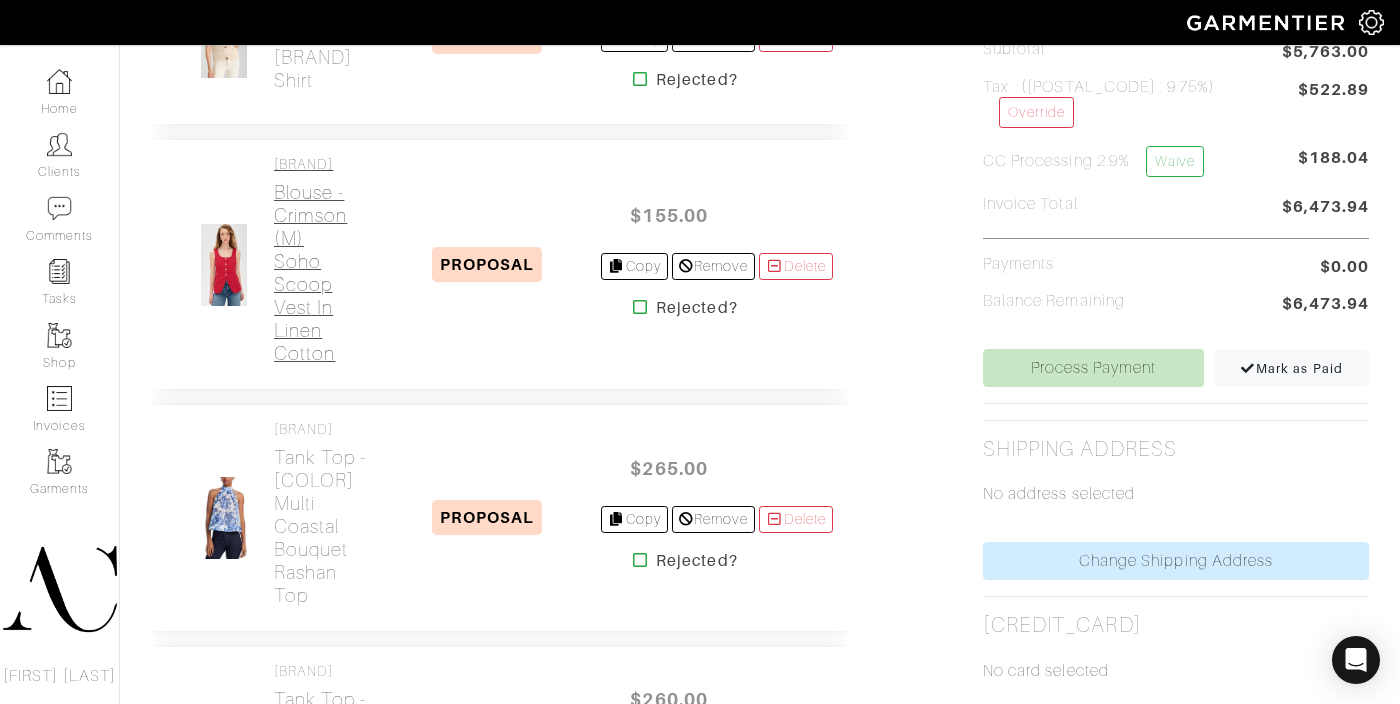 scroll, scrollTop: 712, scrollLeft: 0, axis: vertical 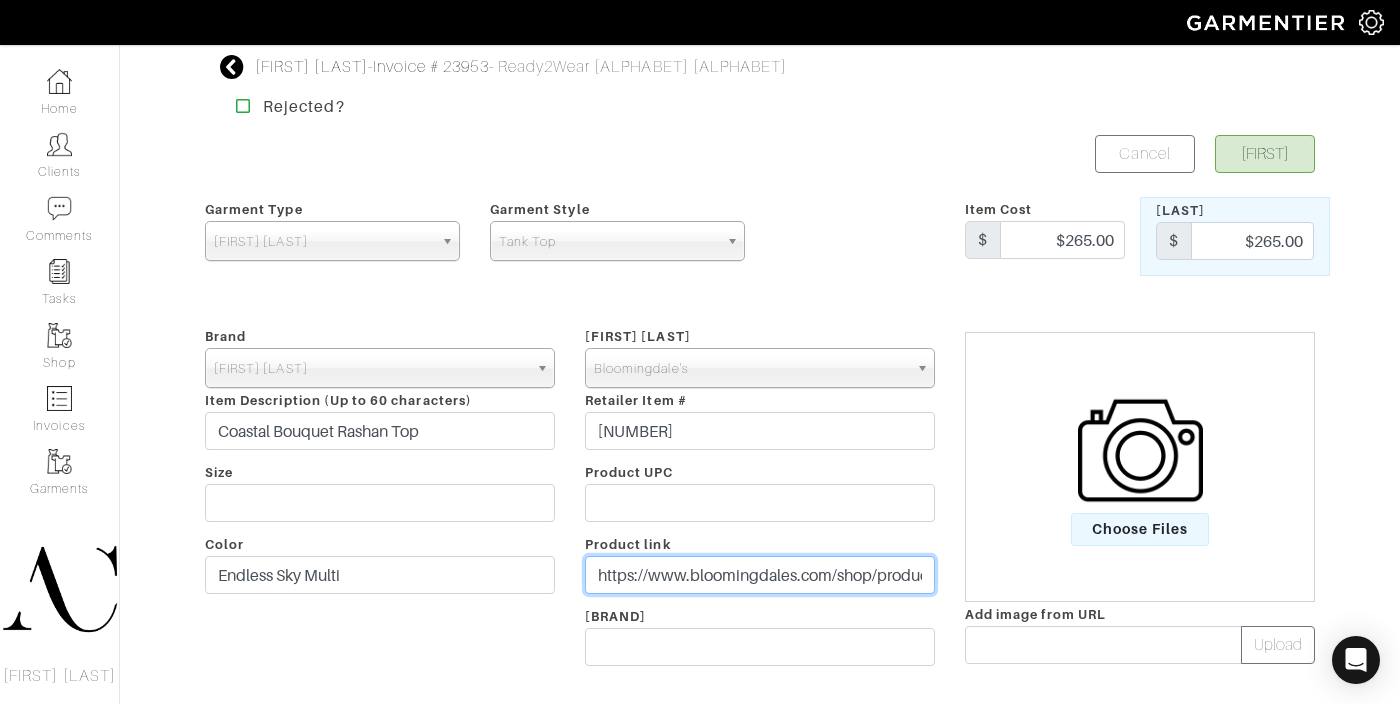 click on "https://www.bloomingdales.com/shop/product/cinq-a-sept-coastal-bouquet-rashan-top?ID=5536772&CategoryID=2910&cm_kws=194945719186" at bounding box center [760, 575] 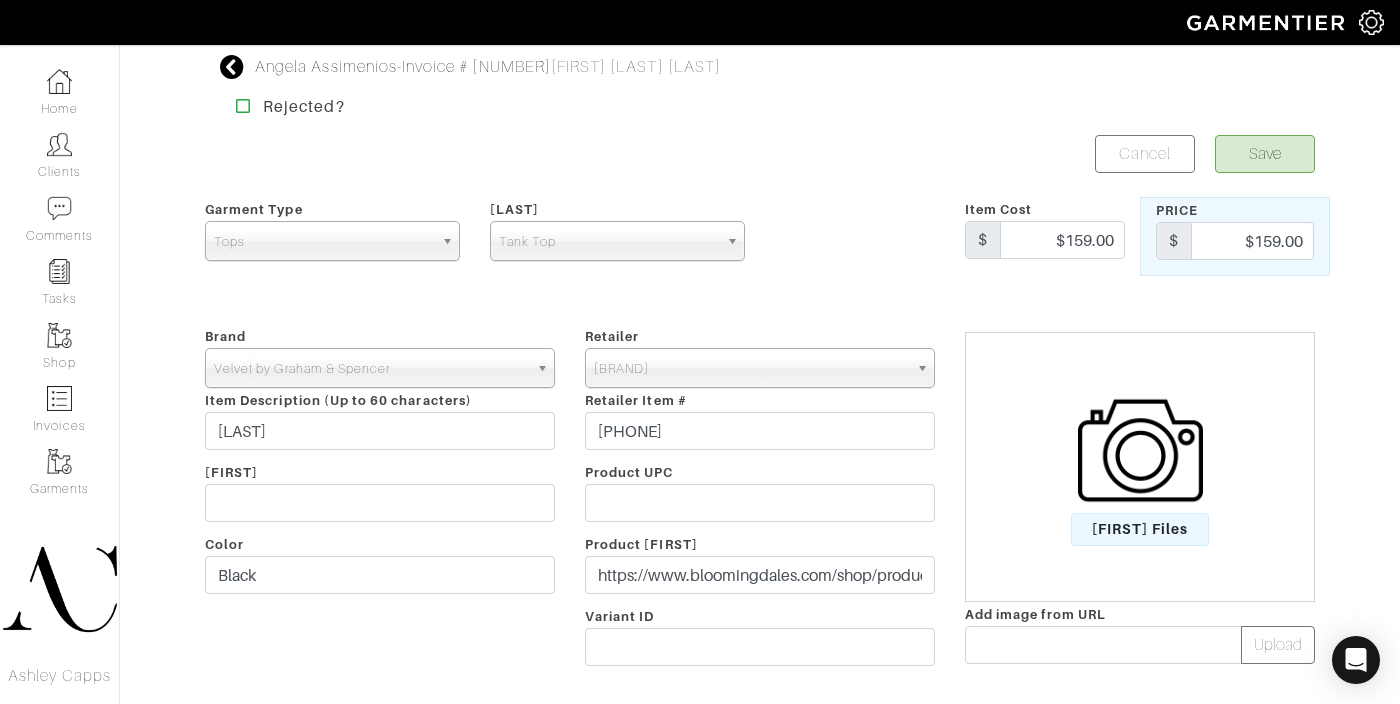 scroll, scrollTop: 0, scrollLeft: 0, axis: both 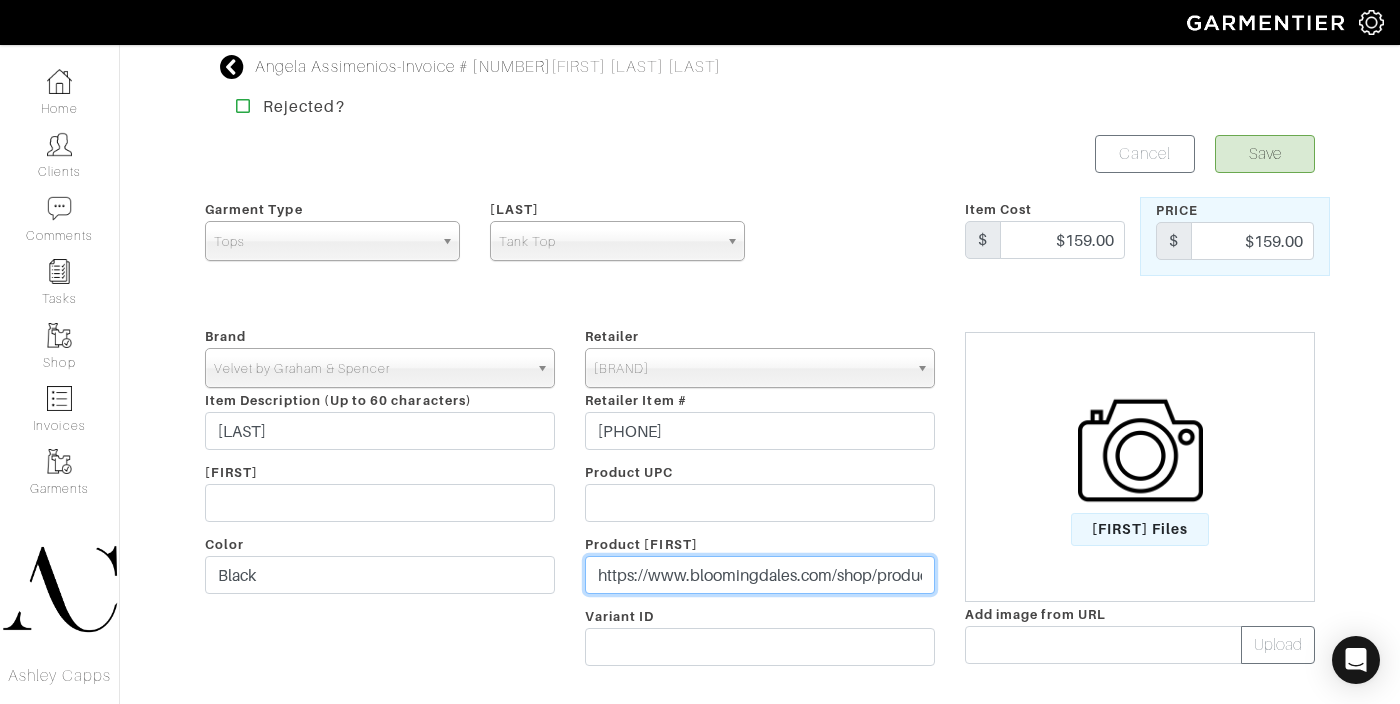 click on "https://www.bloomingdales.com/shop/product/velvet-by-graham-spencer-lindsay-v-neck-top?ID=5584336&CategoryID=2910" at bounding box center [760, 575] 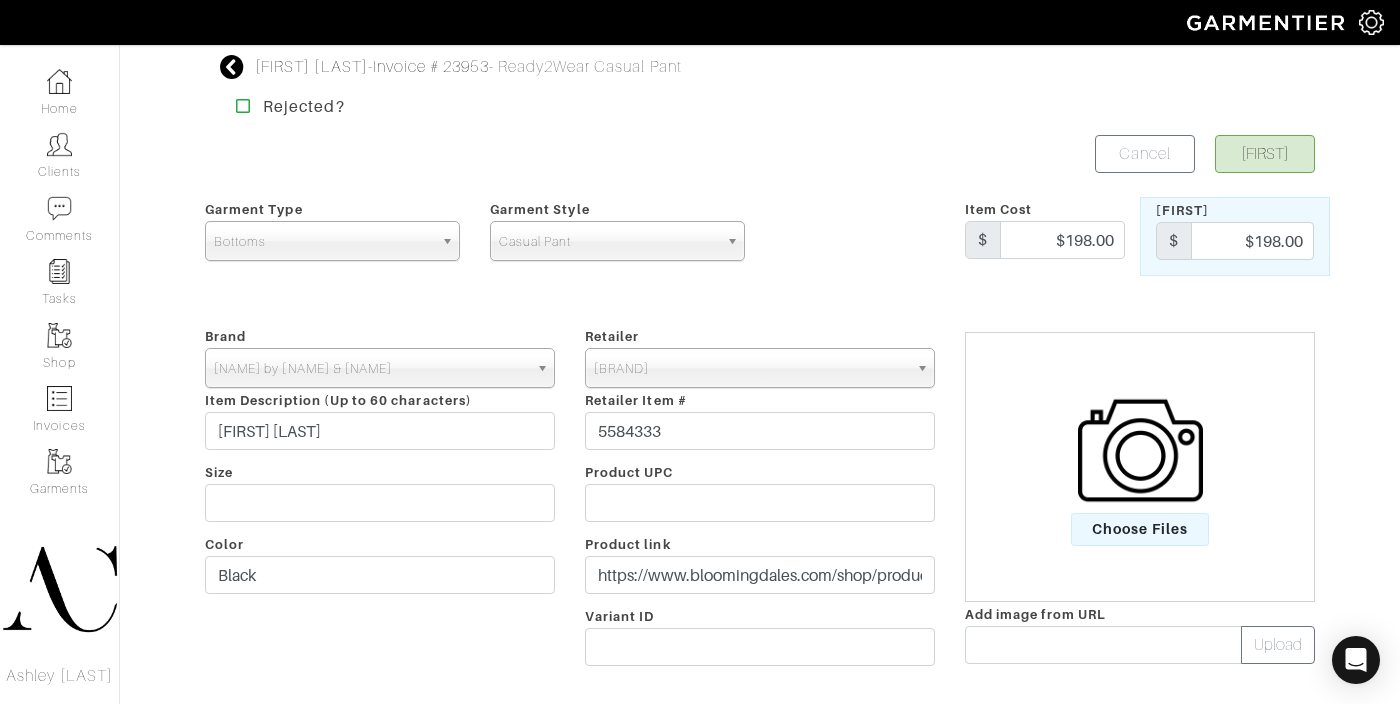 scroll, scrollTop: 153, scrollLeft: 0, axis: vertical 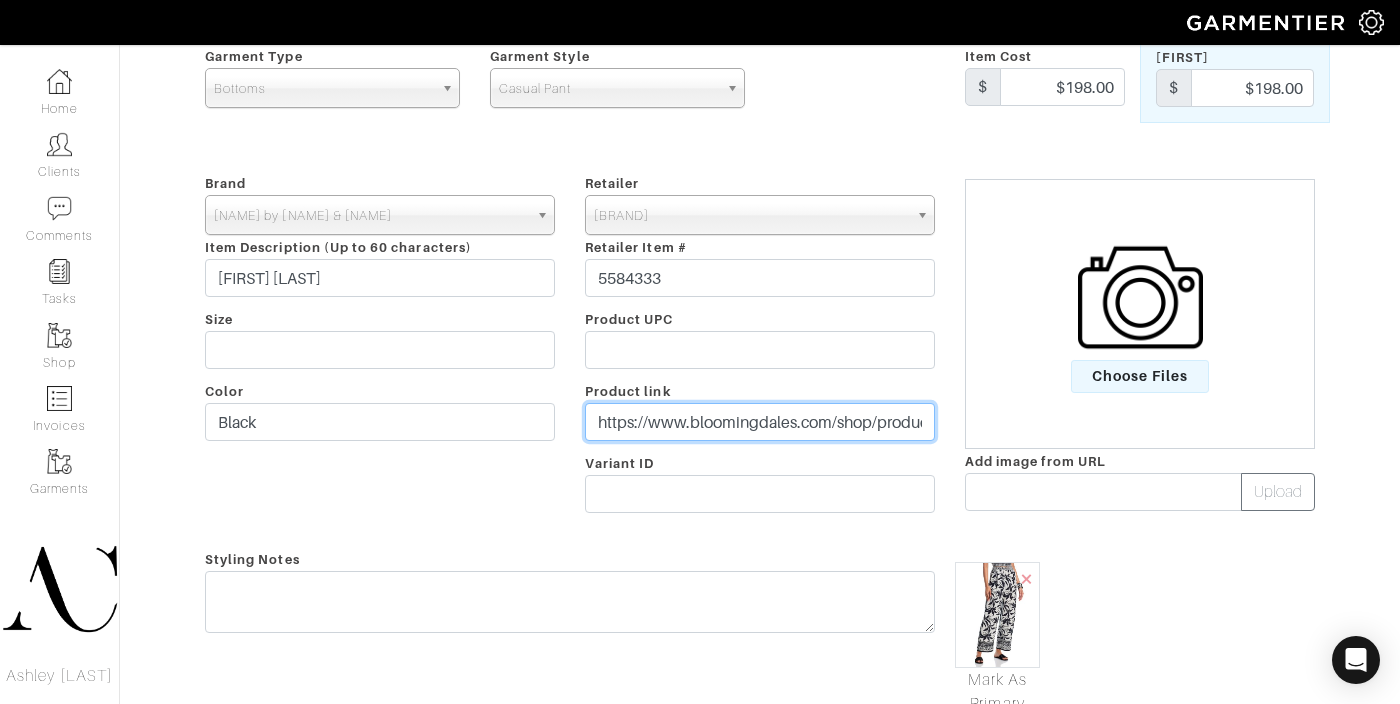 click on "https://www.bloomingdales.com/shop/product/velvet-by-graham-spencer-claudia-ankle-pants?ID=5584333&CategoryID=2910" at bounding box center (760, 422) 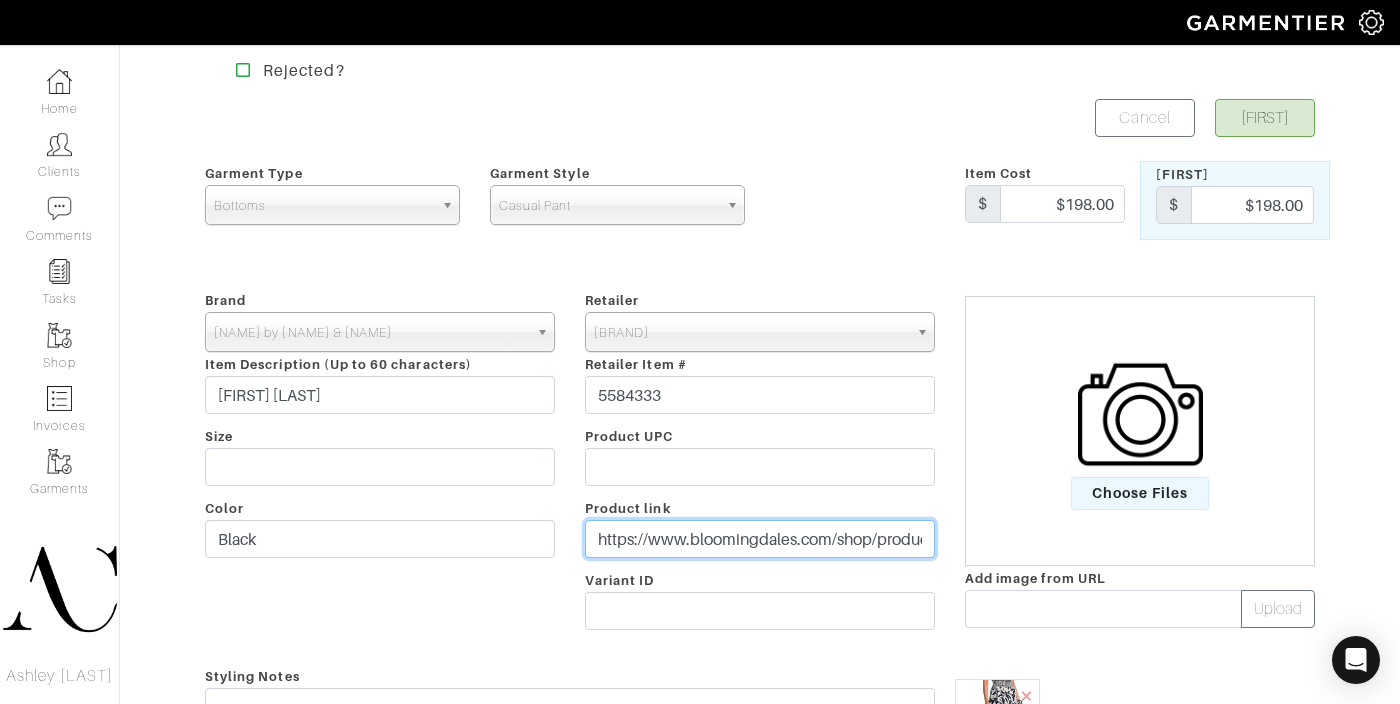 scroll, scrollTop: 18, scrollLeft: 0, axis: vertical 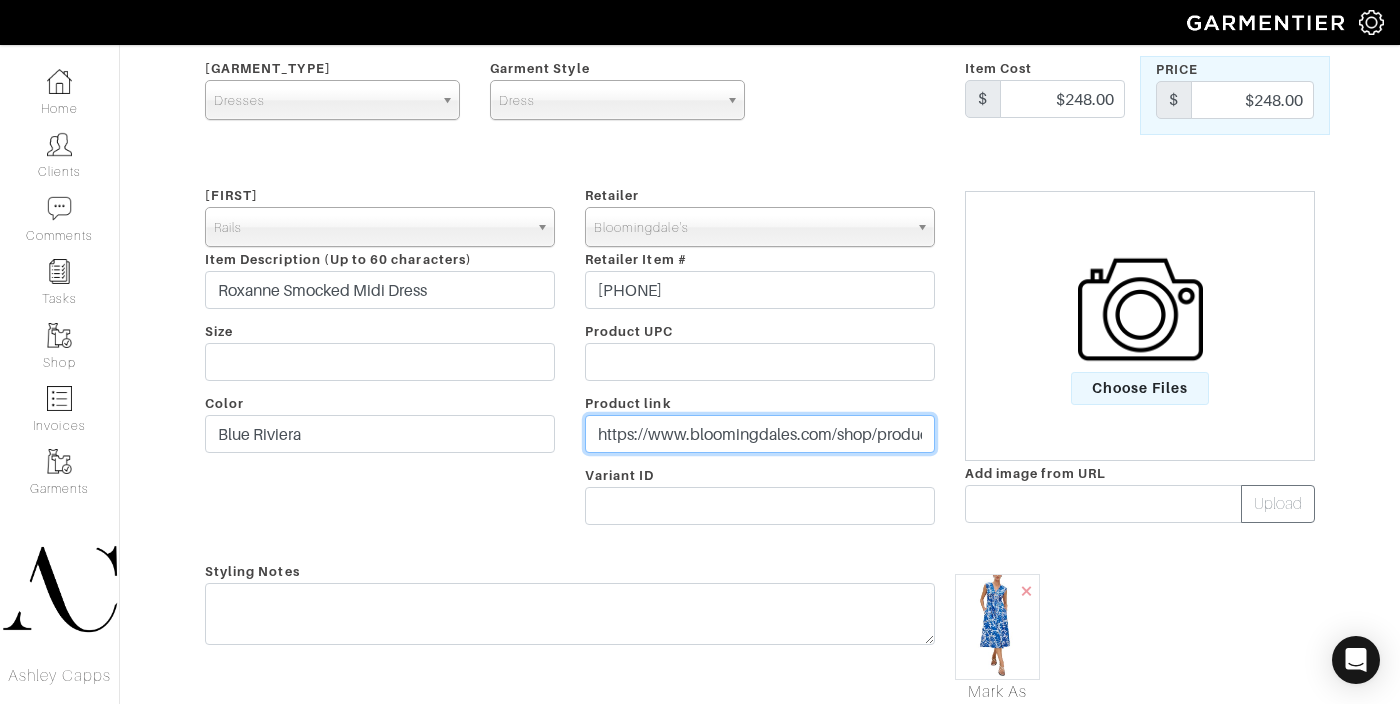 click on "https://www.bloomingdales.com/shop/product/rails-roxanne-smocked-midi-dress?ID=5550788&CategoryID=2910&cm_kws=195692489384" at bounding box center (760, 434) 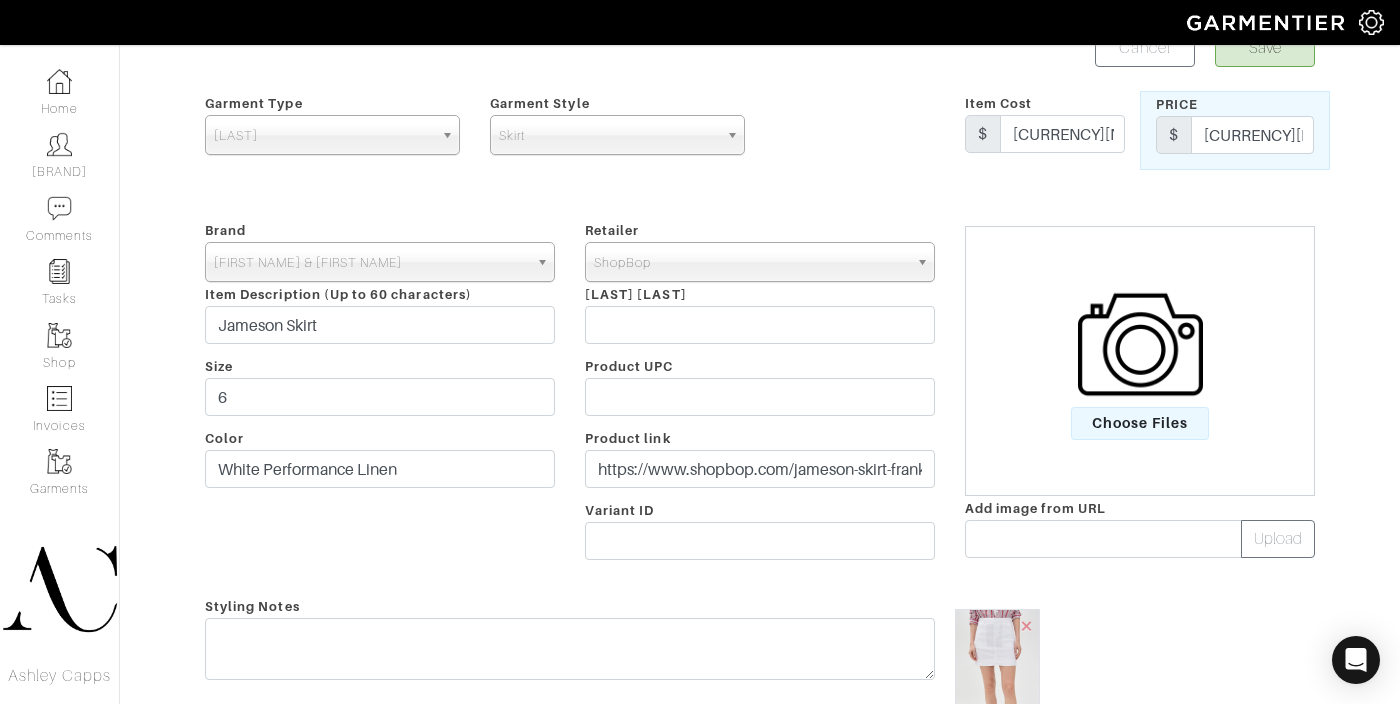 scroll, scrollTop: 130, scrollLeft: 0, axis: vertical 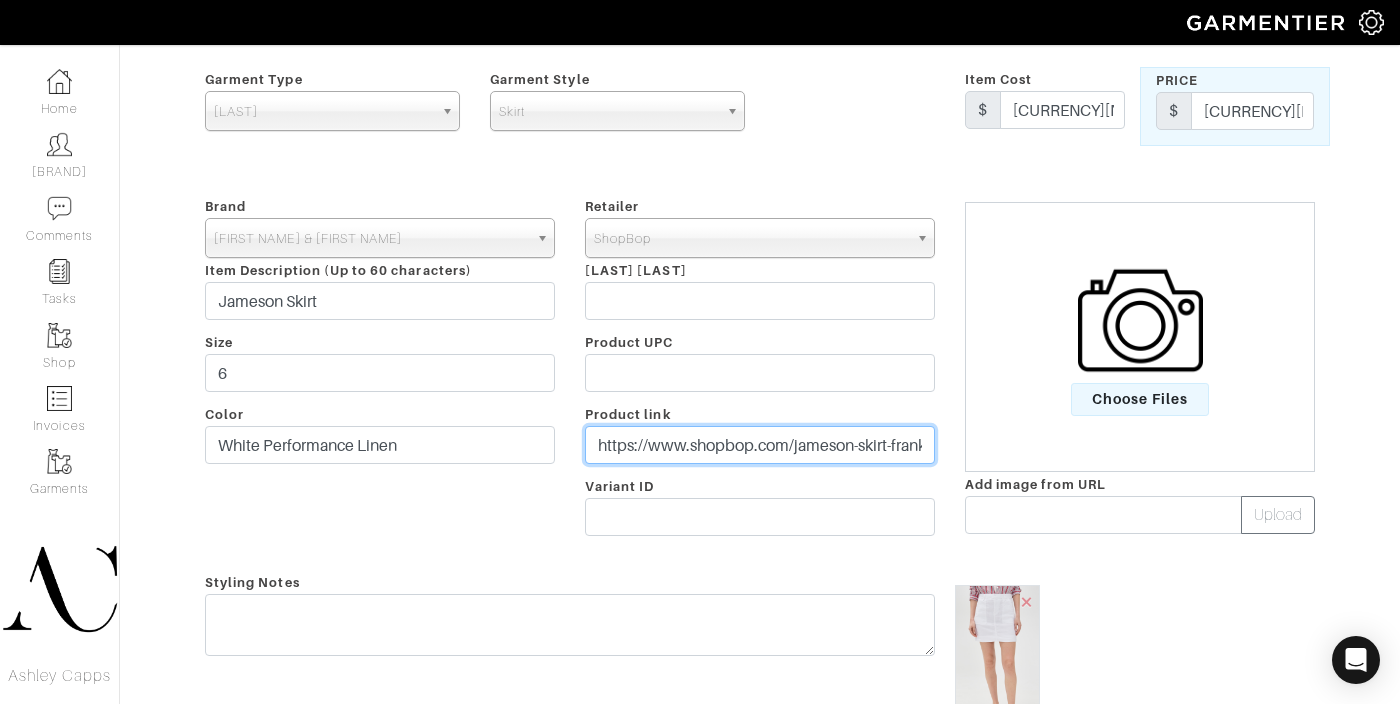 click on "https://www.shopbop.com/jameson-skirt-frank-eileen/vp/v=1/1537193578.htm?fm=orderhistory" at bounding box center [760, 445] 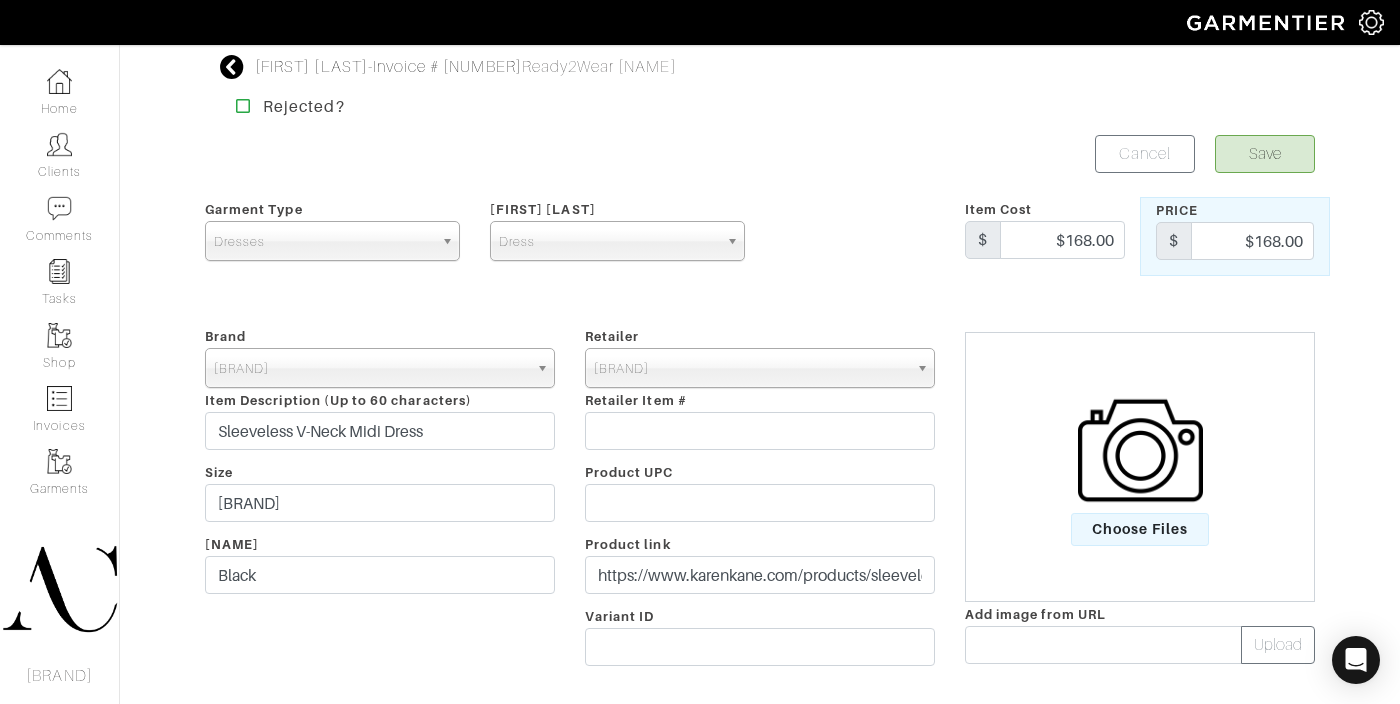 scroll, scrollTop: 0, scrollLeft: 0, axis: both 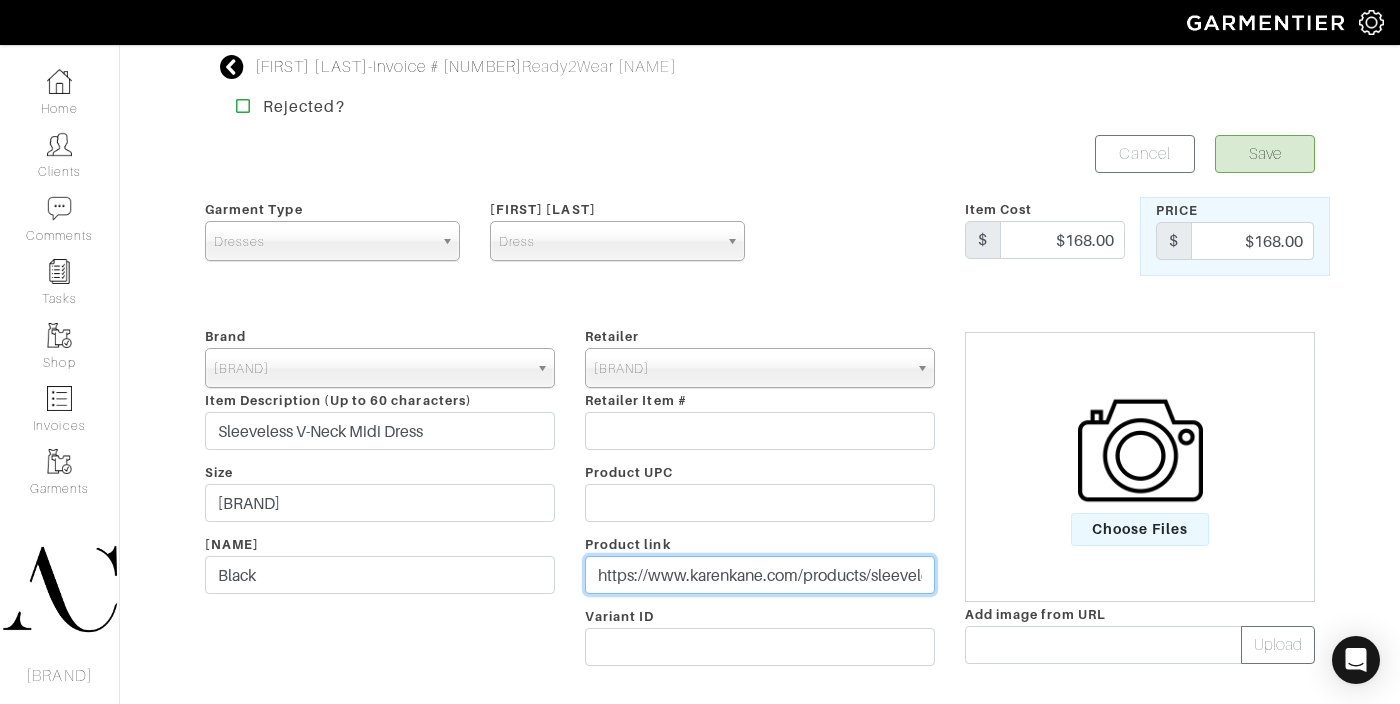 click on "https://www.karenkane.com/products/sleeveless-v-neck-midi-dress-2l31300-black" at bounding box center (760, 575) 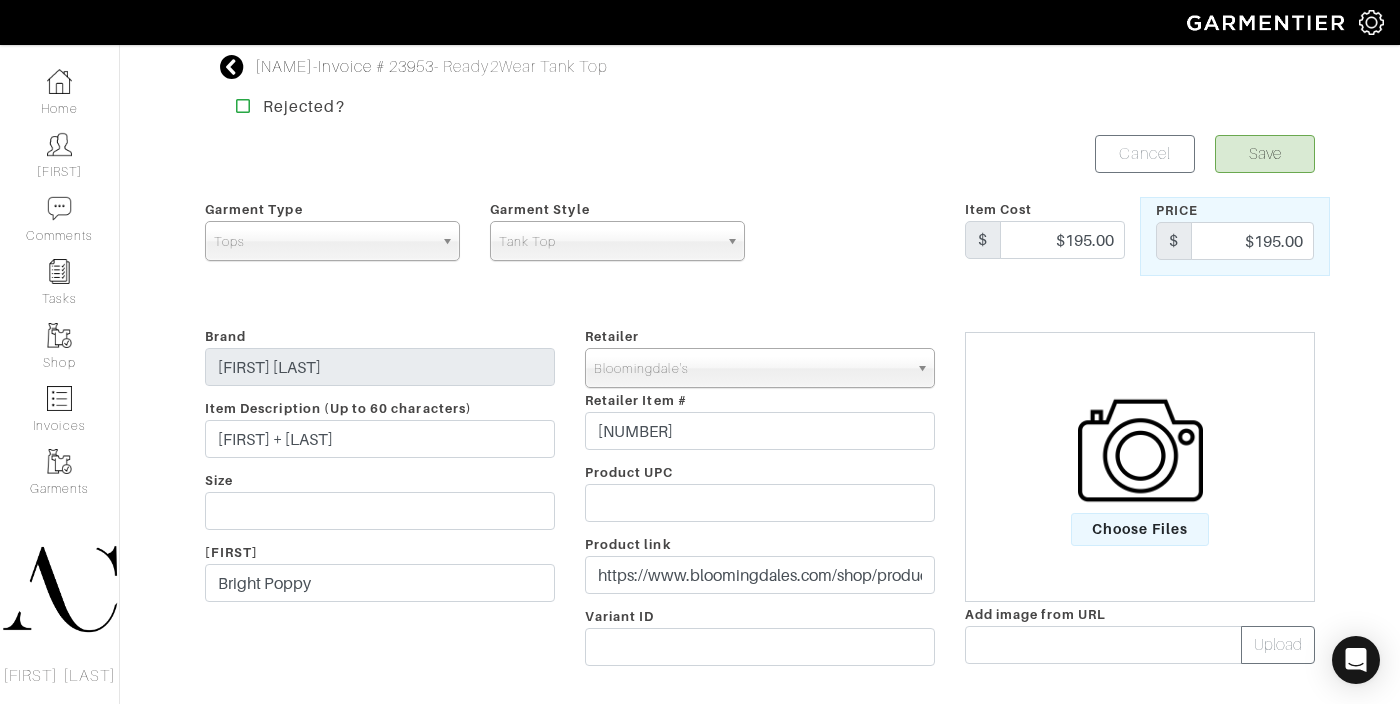 scroll, scrollTop: 0, scrollLeft: 0, axis: both 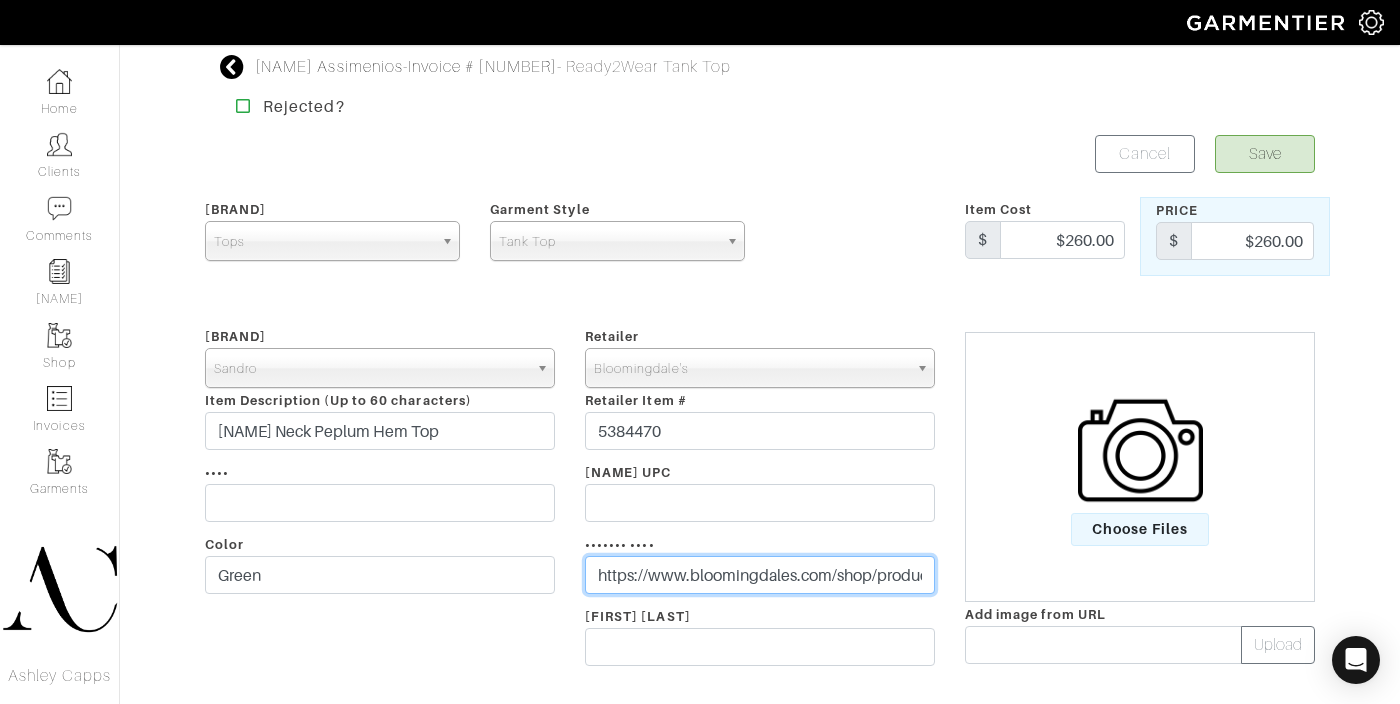 click on "https://www.bloomingdales.com/shop/product/sandro-square-neck-peplum-hem-top?ID=5384470&CategoryID=2910&cm_kws=3607172086596" at bounding box center [760, 575] 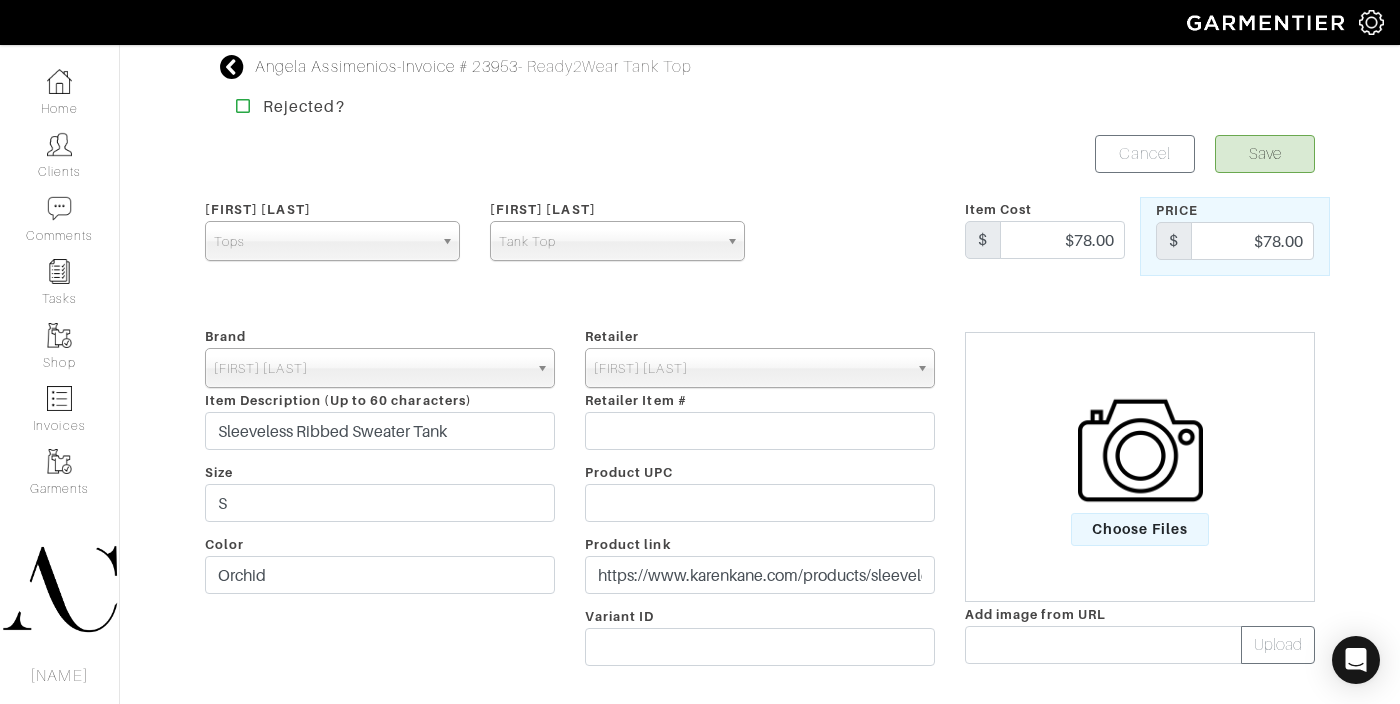 scroll, scrollTop: 0, scrollLeft: 0, axis: both 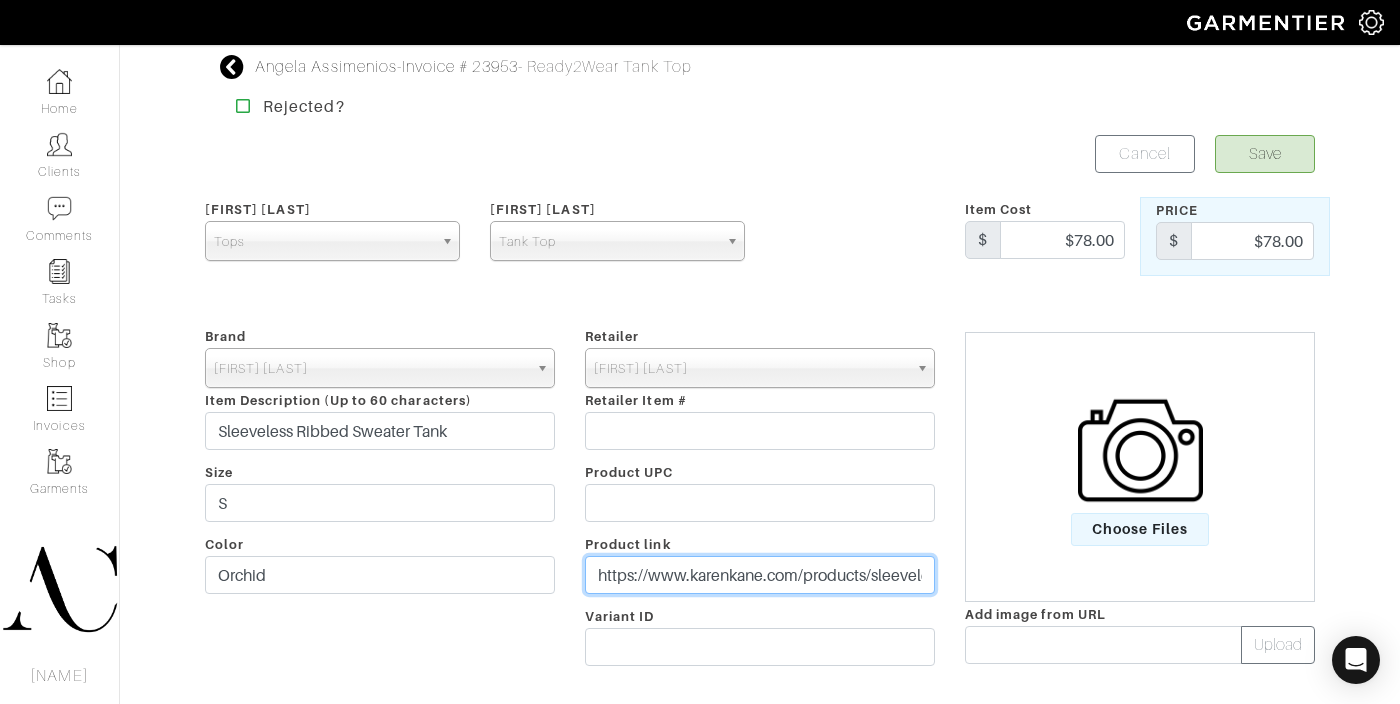 click on "https://www.karenkane.com/products/sleeveless-ribbed-sweater-tank-2l89107-orchid" at bounding box center [760, 575] 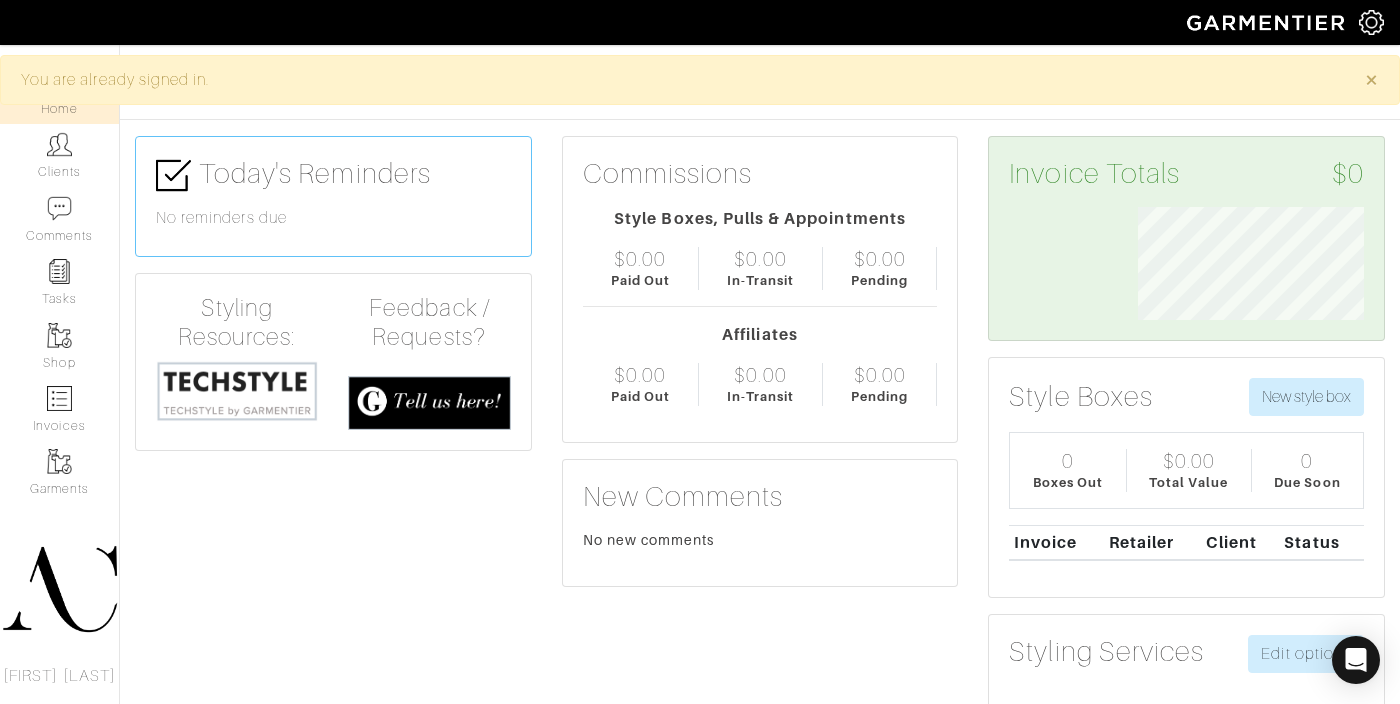 scroll, scrollTop: 0, scrollLeft: 0, axis: both 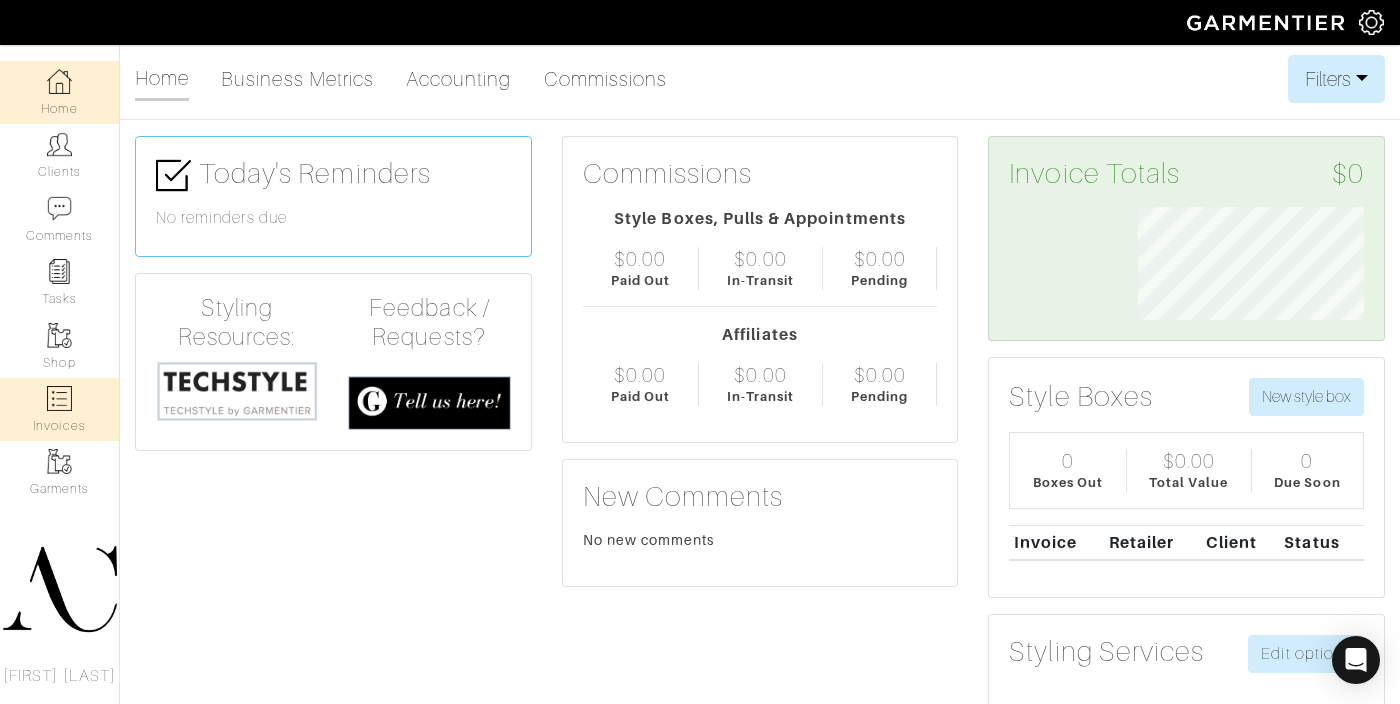 click at bounding box center [59, 398] 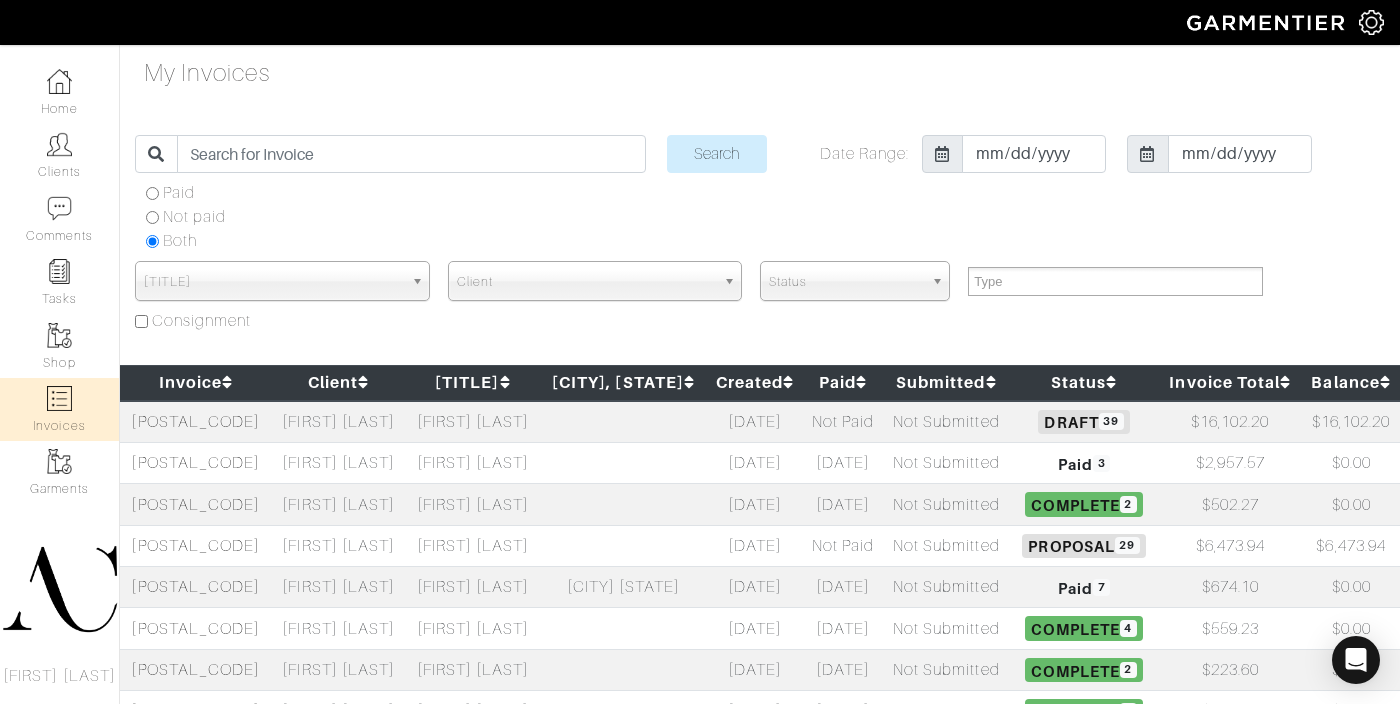 click on "[FIRST] [LAST]" at bounding box center [339, 422] 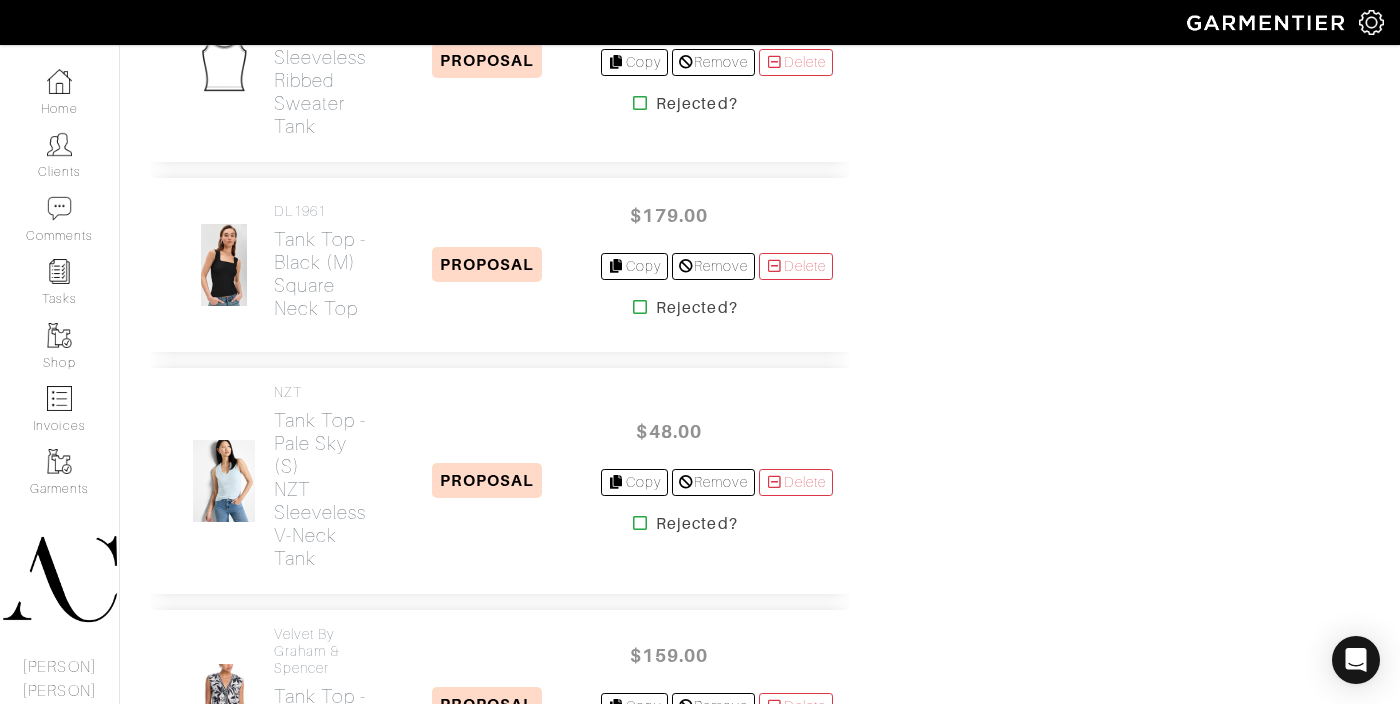 scroll, scrollTop: 1789, scrollLeft: 0, axis: vertical 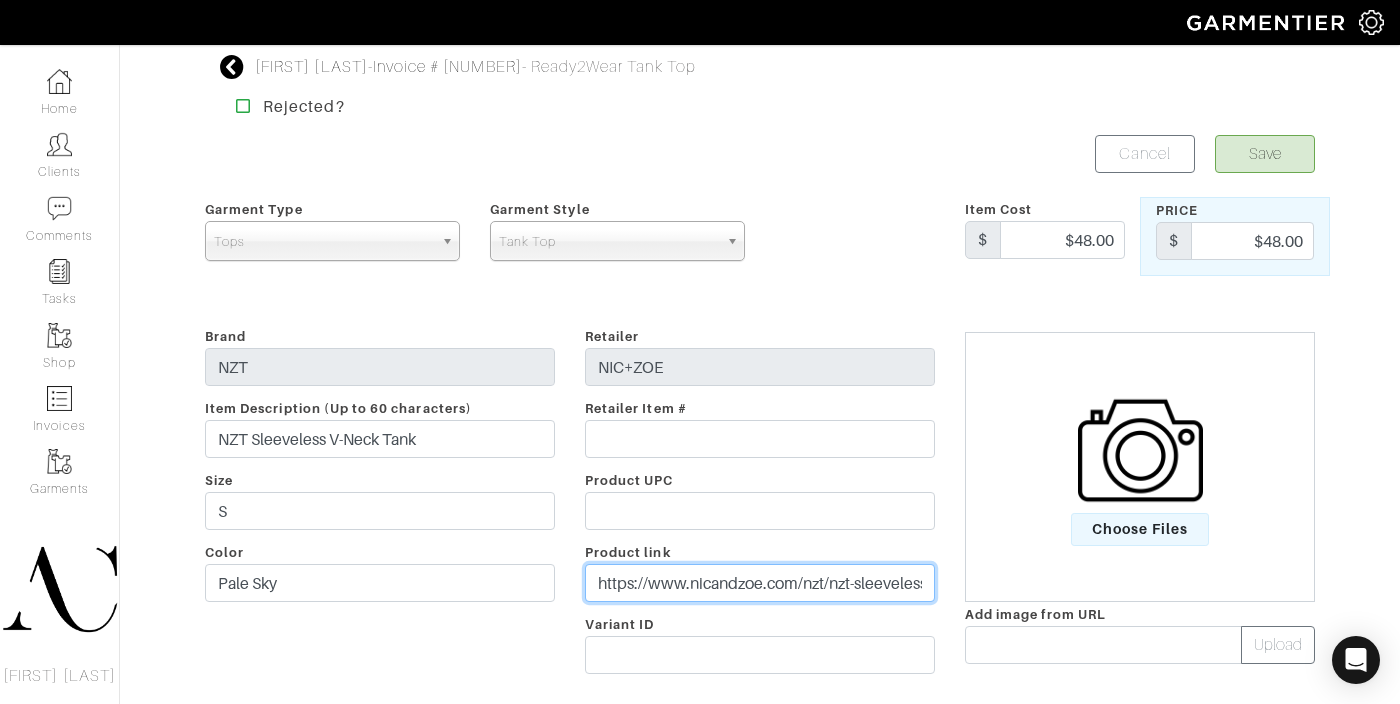 click on "https://www.nicandzoe.com/nzt/nzt-sleeveless-v-neck-tank-197795216287.html?lang=en_US&pdpeinsteinrecommender=on&pdpeinstein=realtime-personalization-and-top-products" at bounding box center (760, 583) 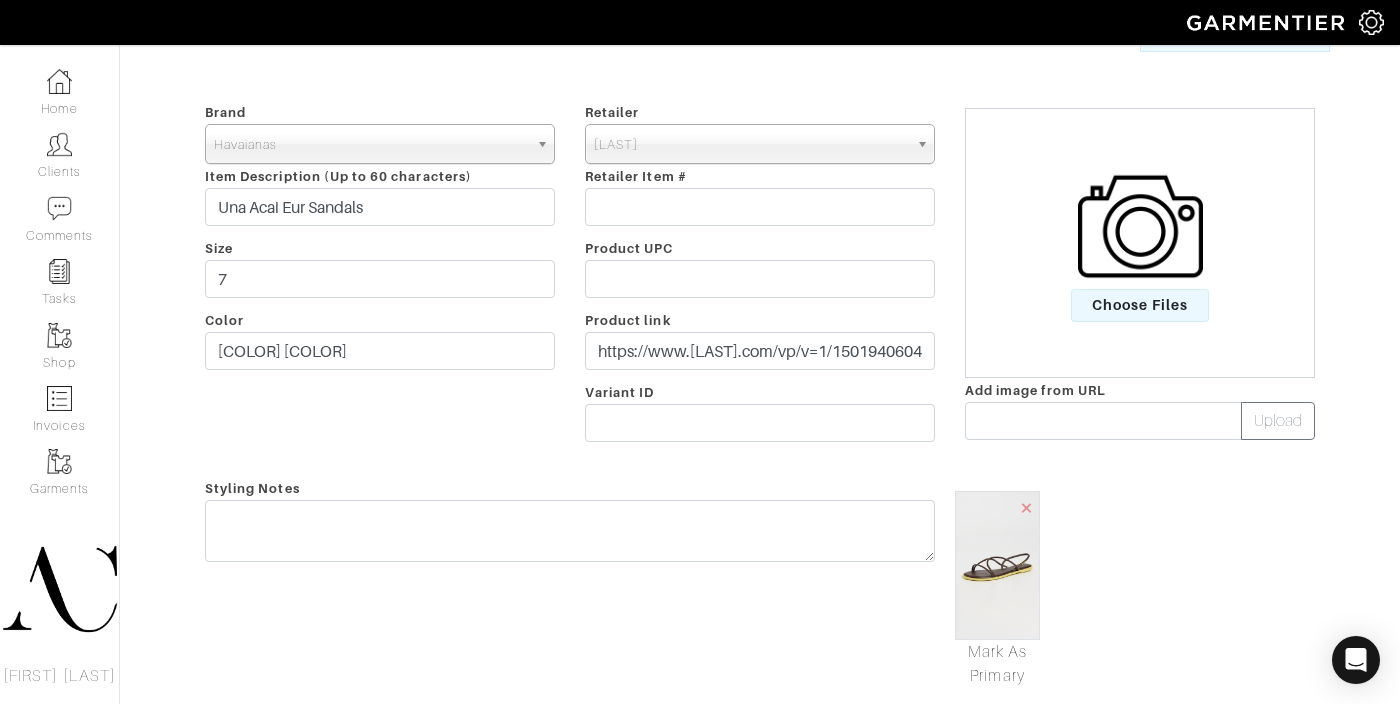 scroll, scrollTop: 225, scrollLeft: 0, axis: vertical 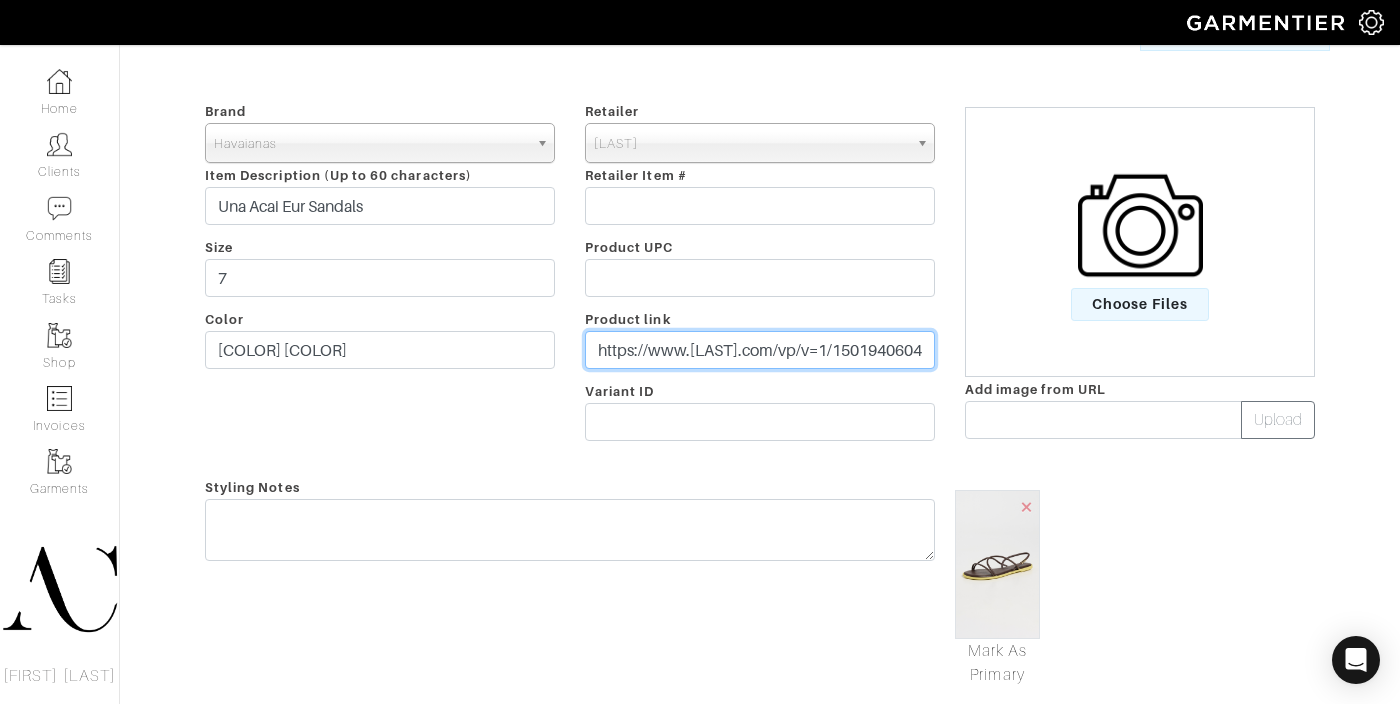 click on "https://www.[LAST].com/vp/v=1/1501940604.htm?fm=orderhistory" at bounding box center (760, 350) 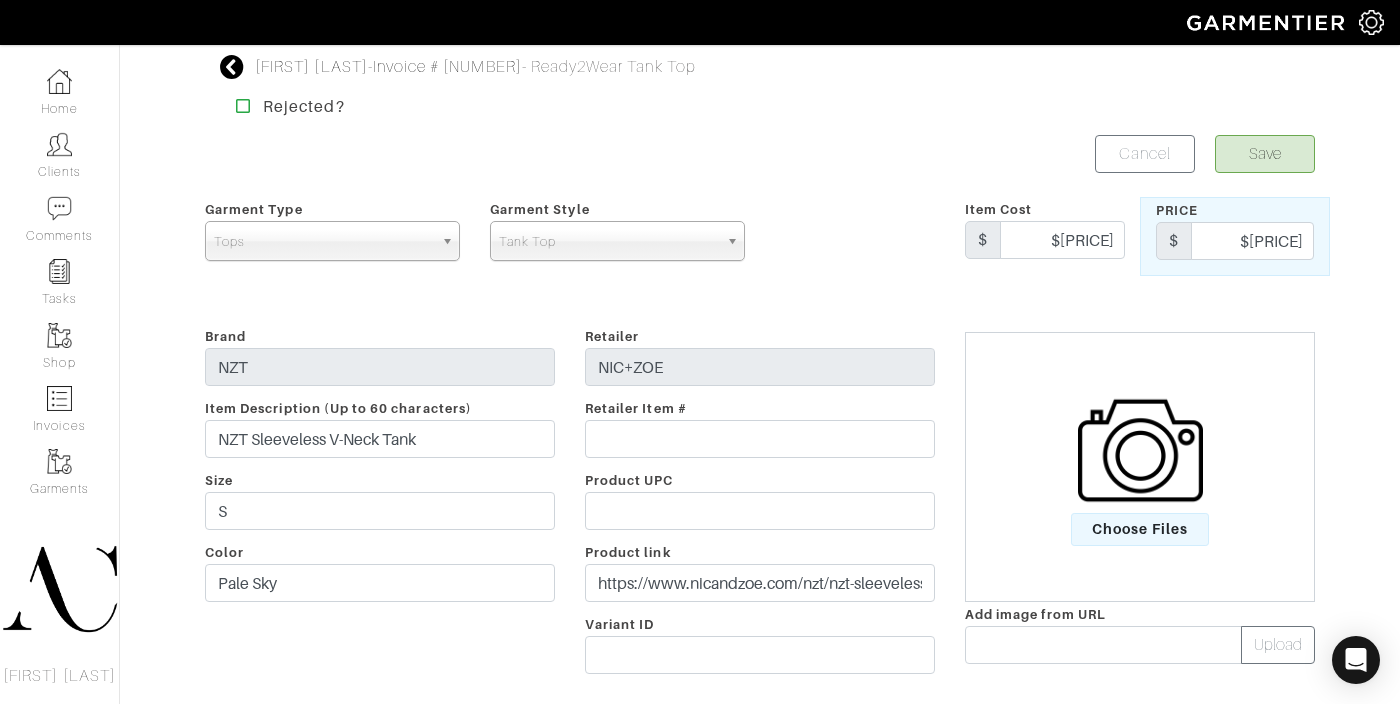 scroll, scrollTop: 0, scrollLeft: 0, axis: both 